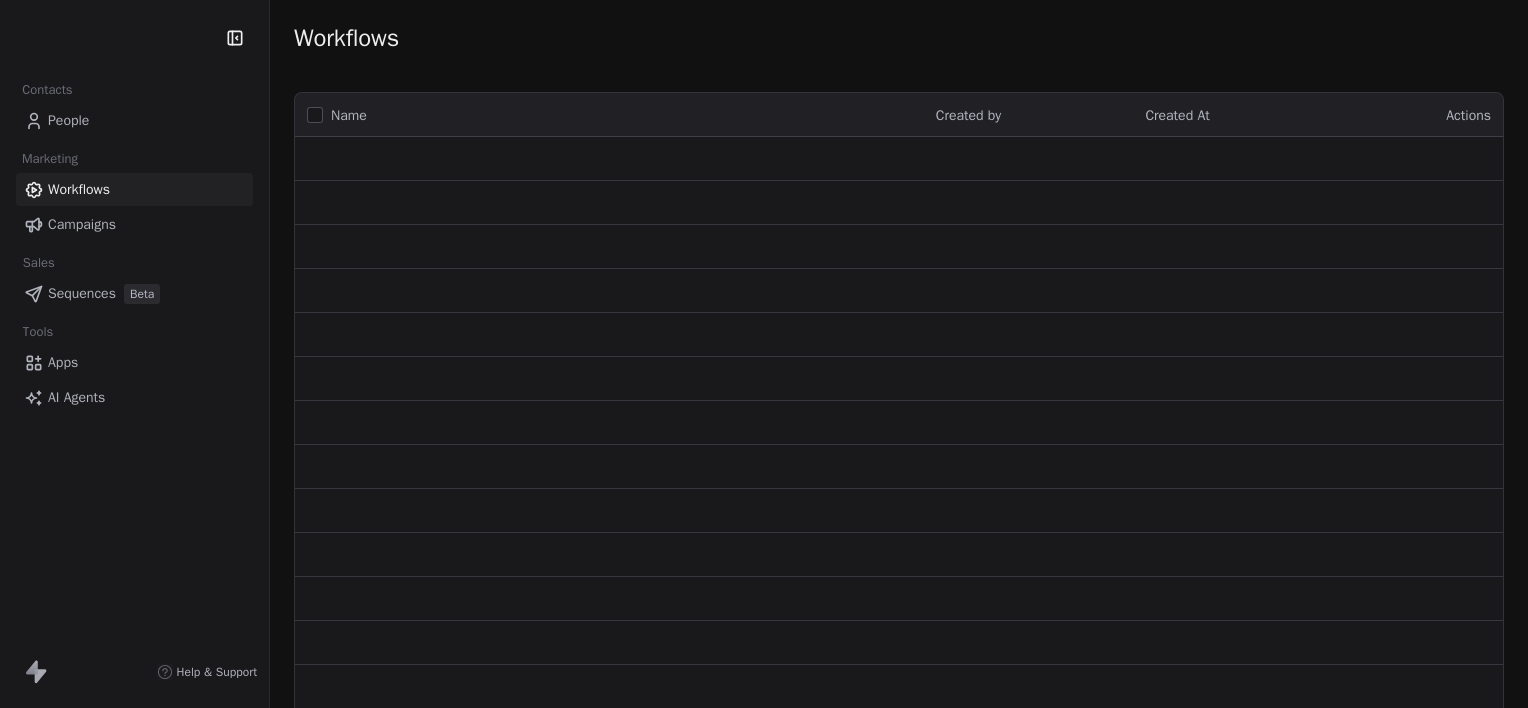 scroll, scrollTop: 0, scrollLeft: 0, axis: both 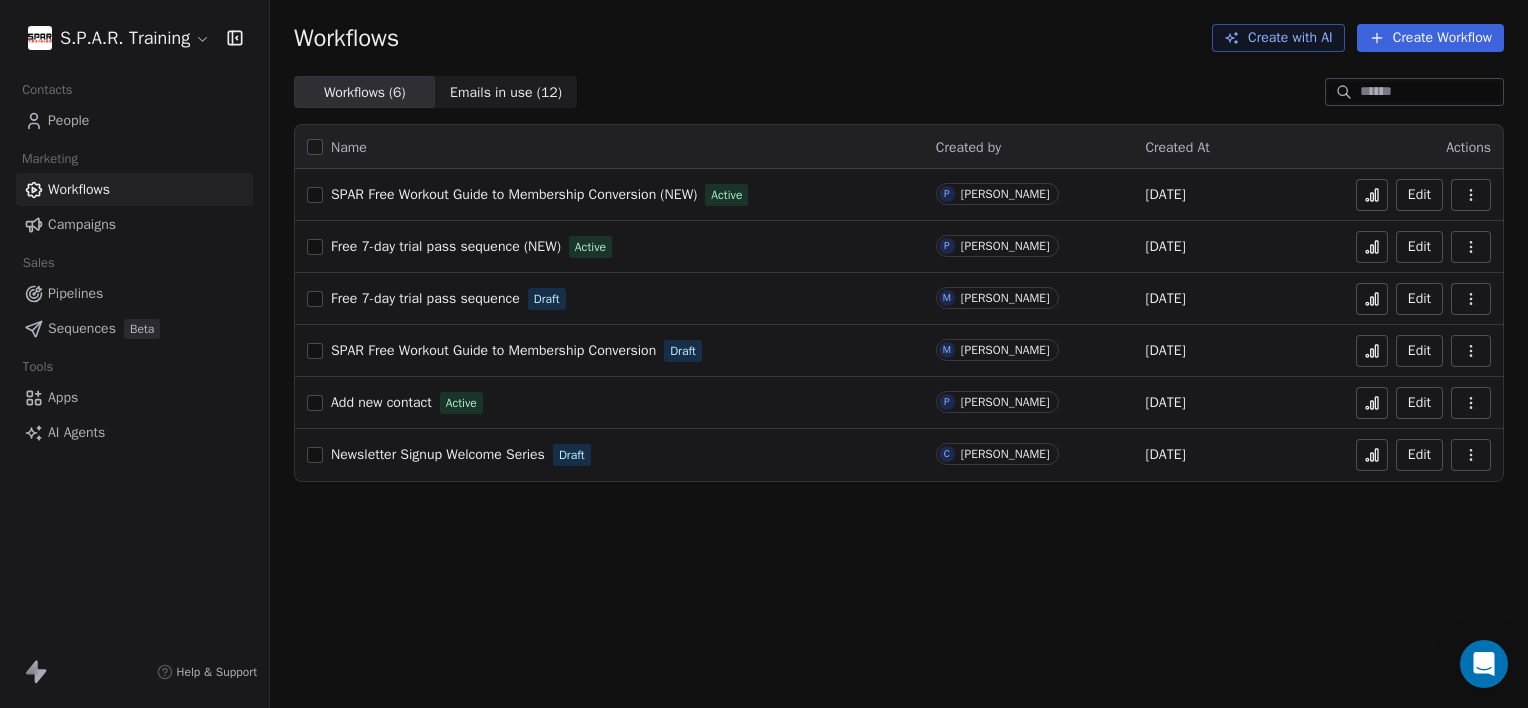 click on "Emails in use ( 12 )" at bounding box center (506, 92) 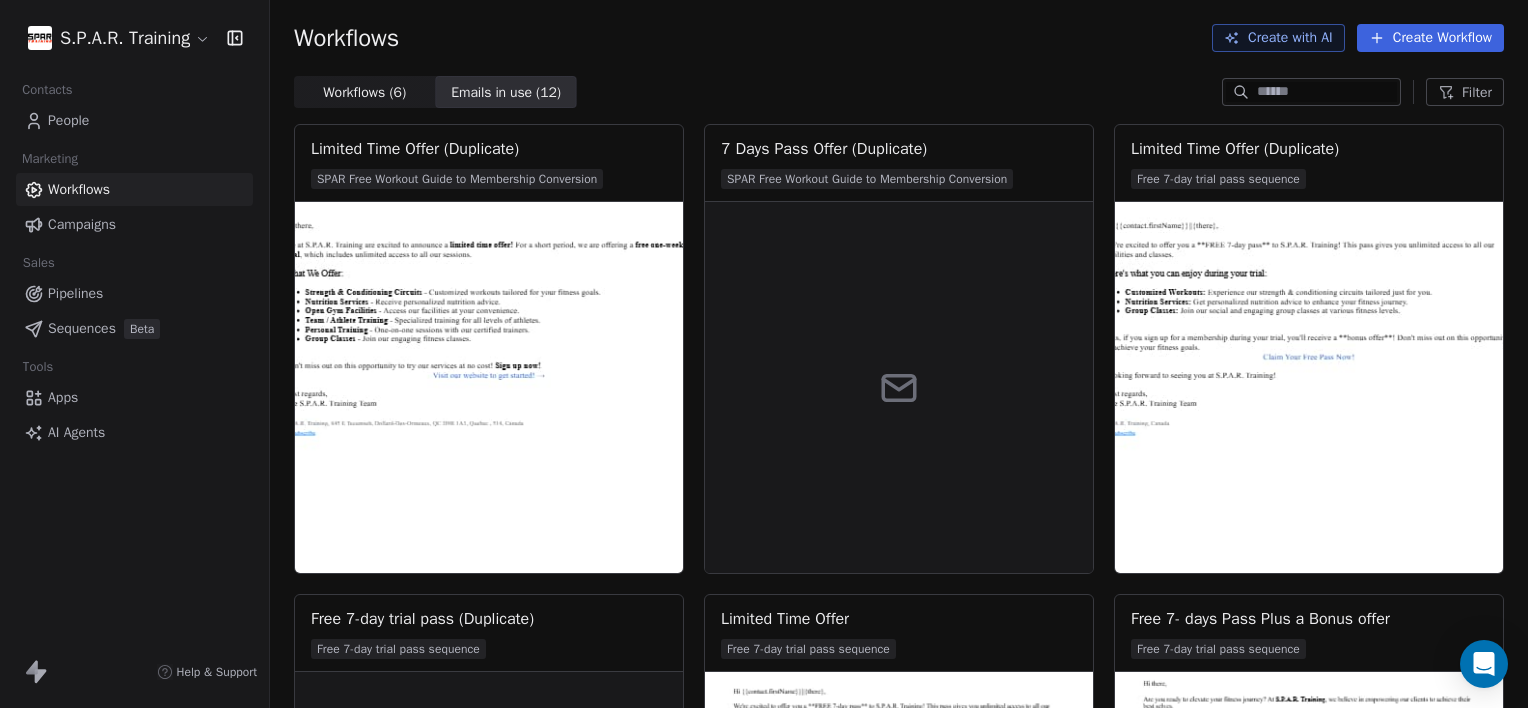 click on "Workflows" at bounding box center [134, 189] 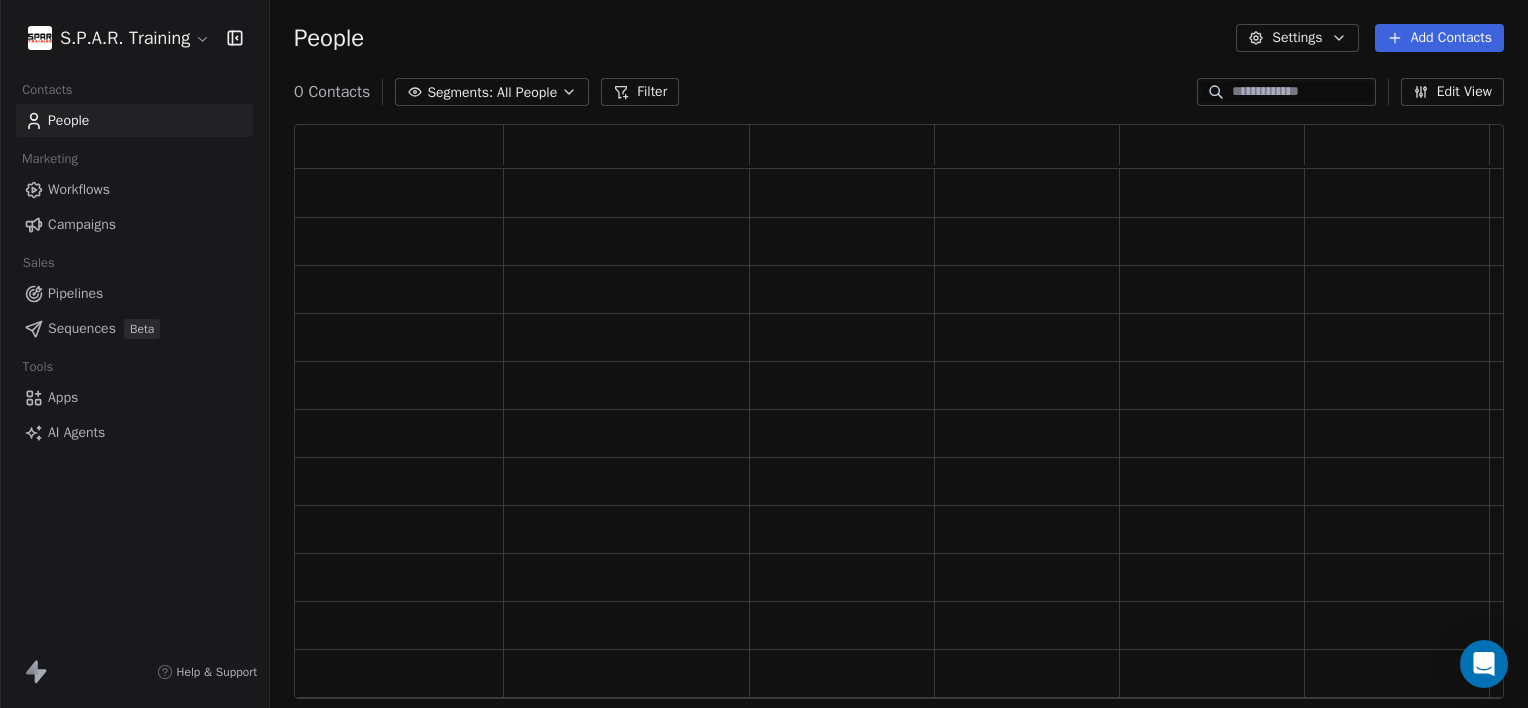 scroll, scrollTop: 16, scrollLeft: 16, axis: both 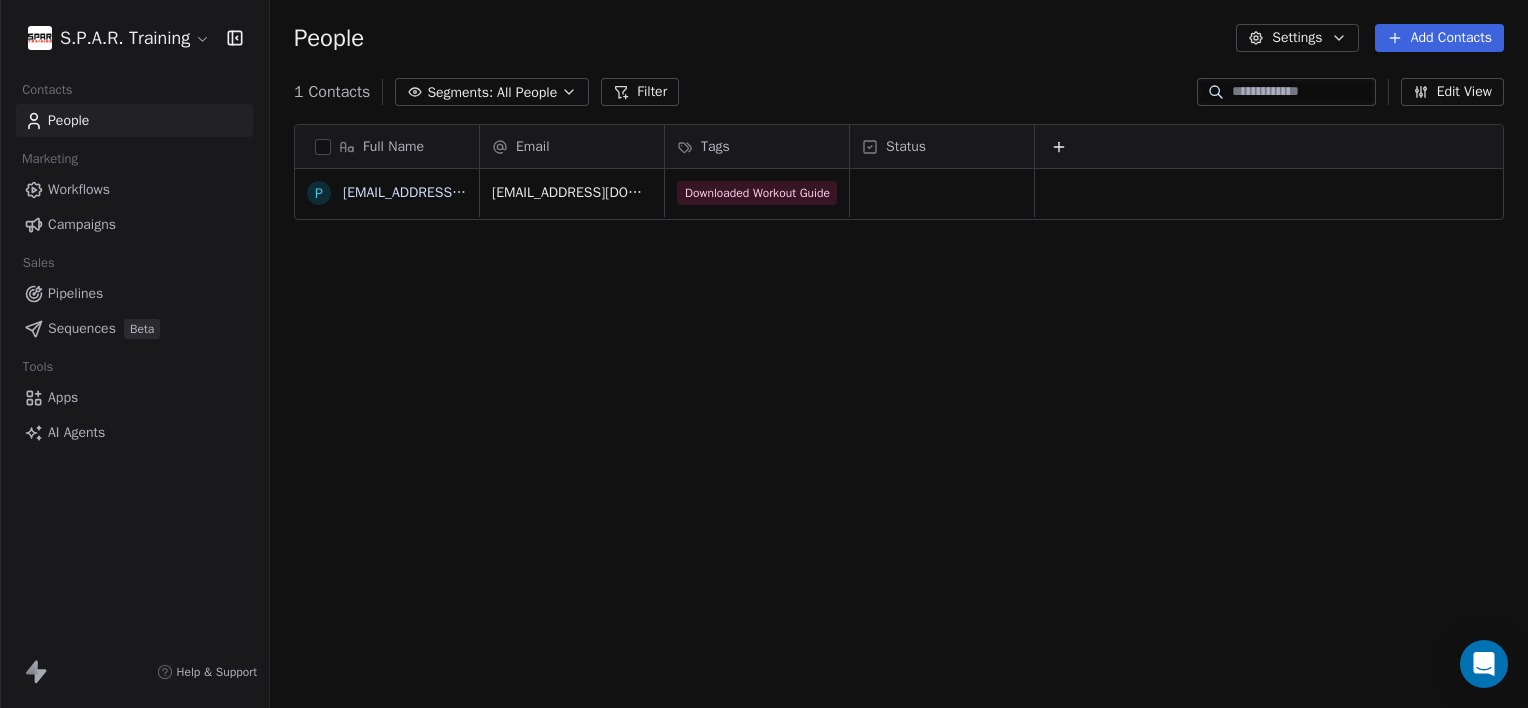 click on "Workflows" at bounding box center [134, 189] 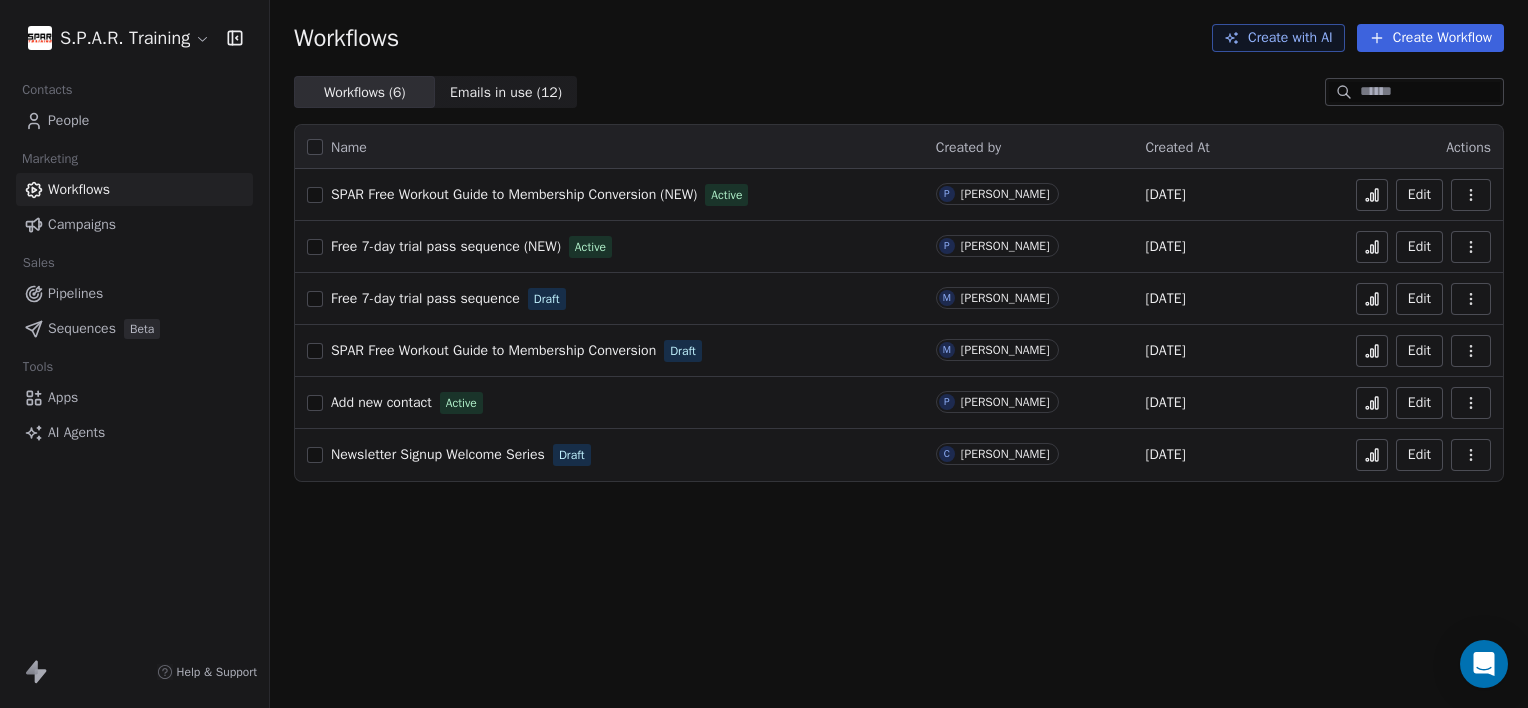 click on "People" at bounding box center (134, 120) 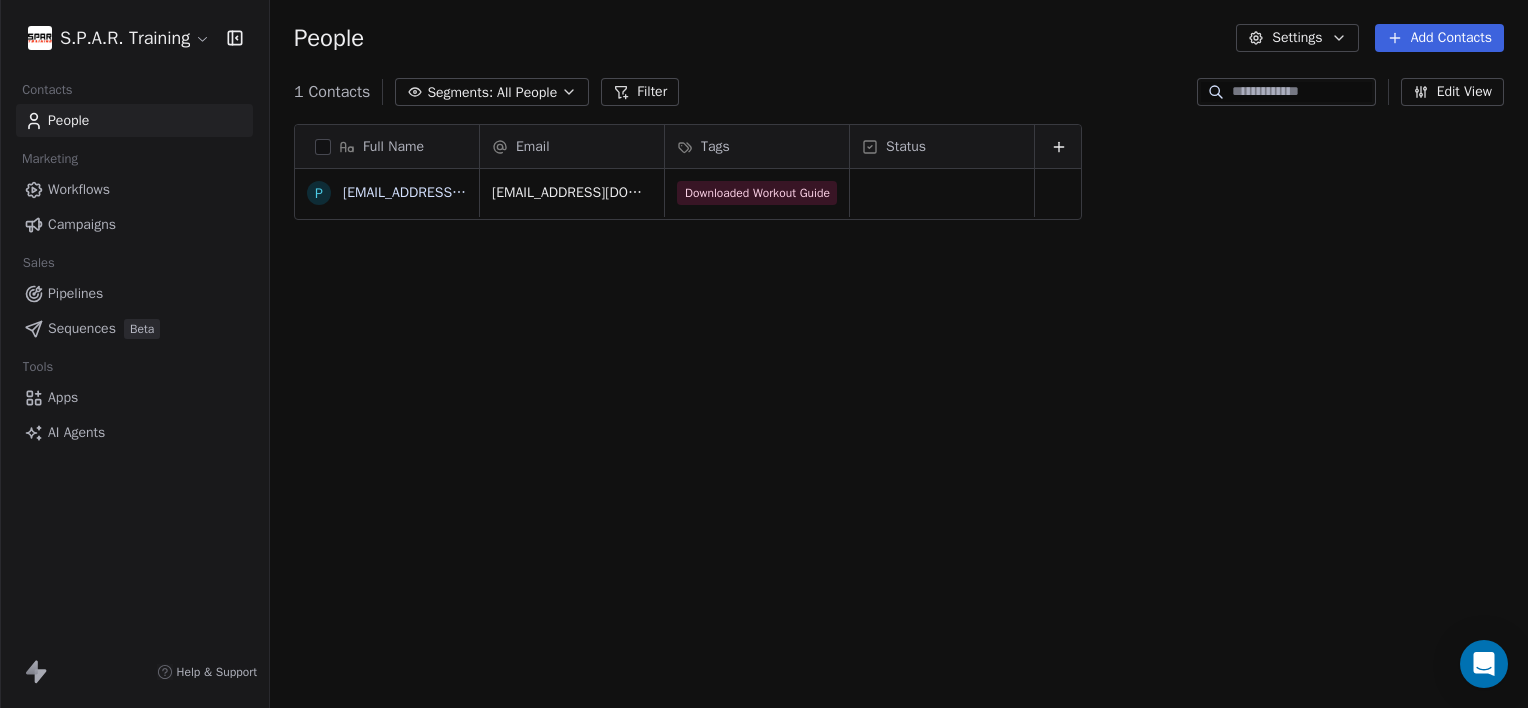 scroll, scrollTop: 16, scrollLeft: 16, axis: both 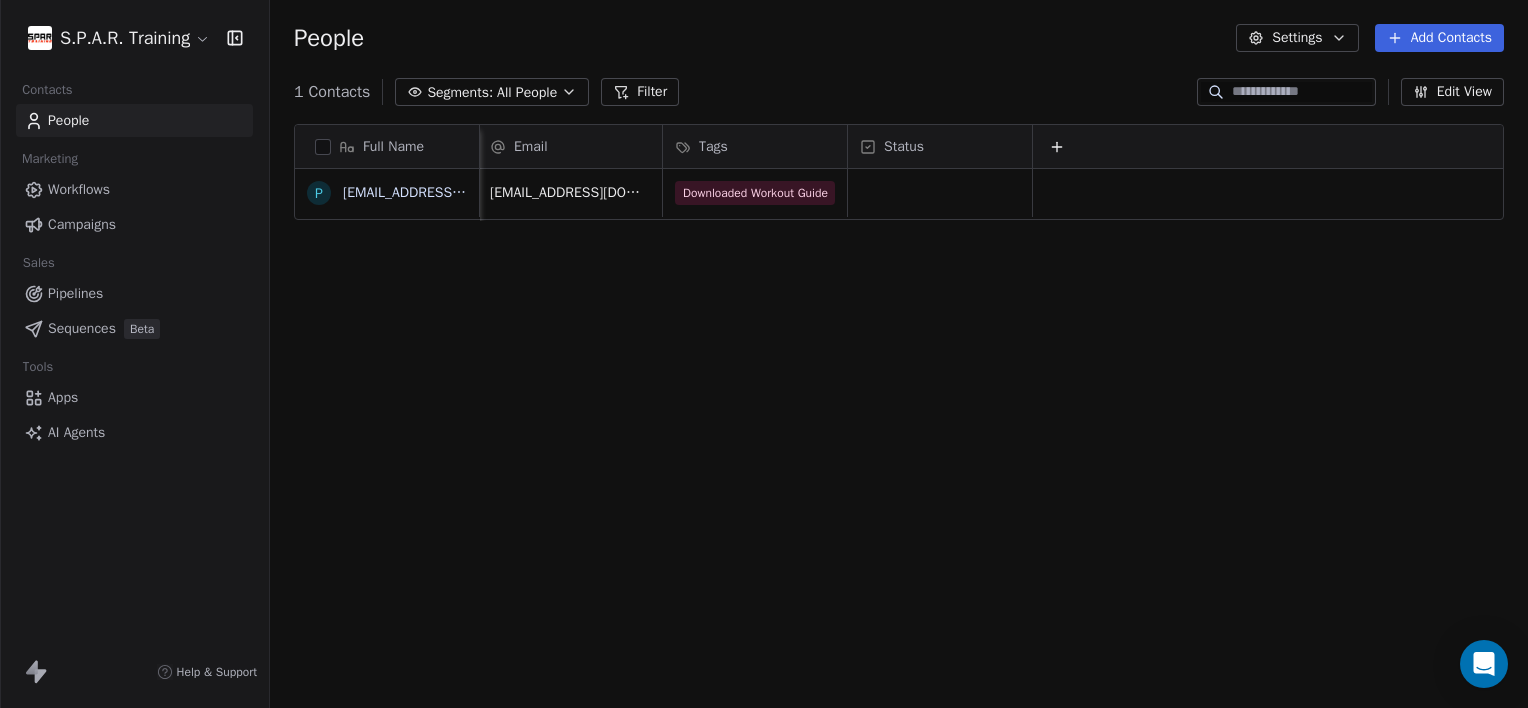 click on "Workflows" at bounding box center (134, 189) 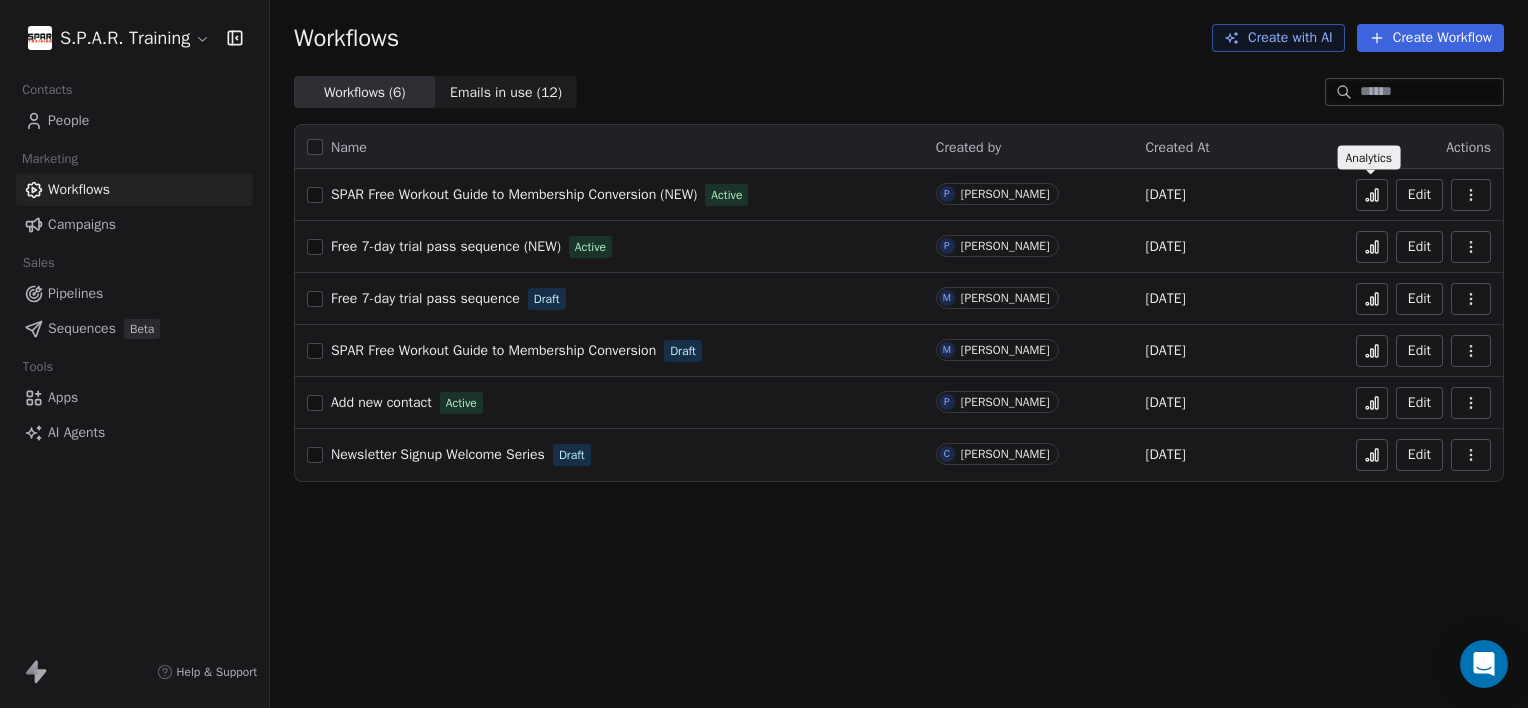 click 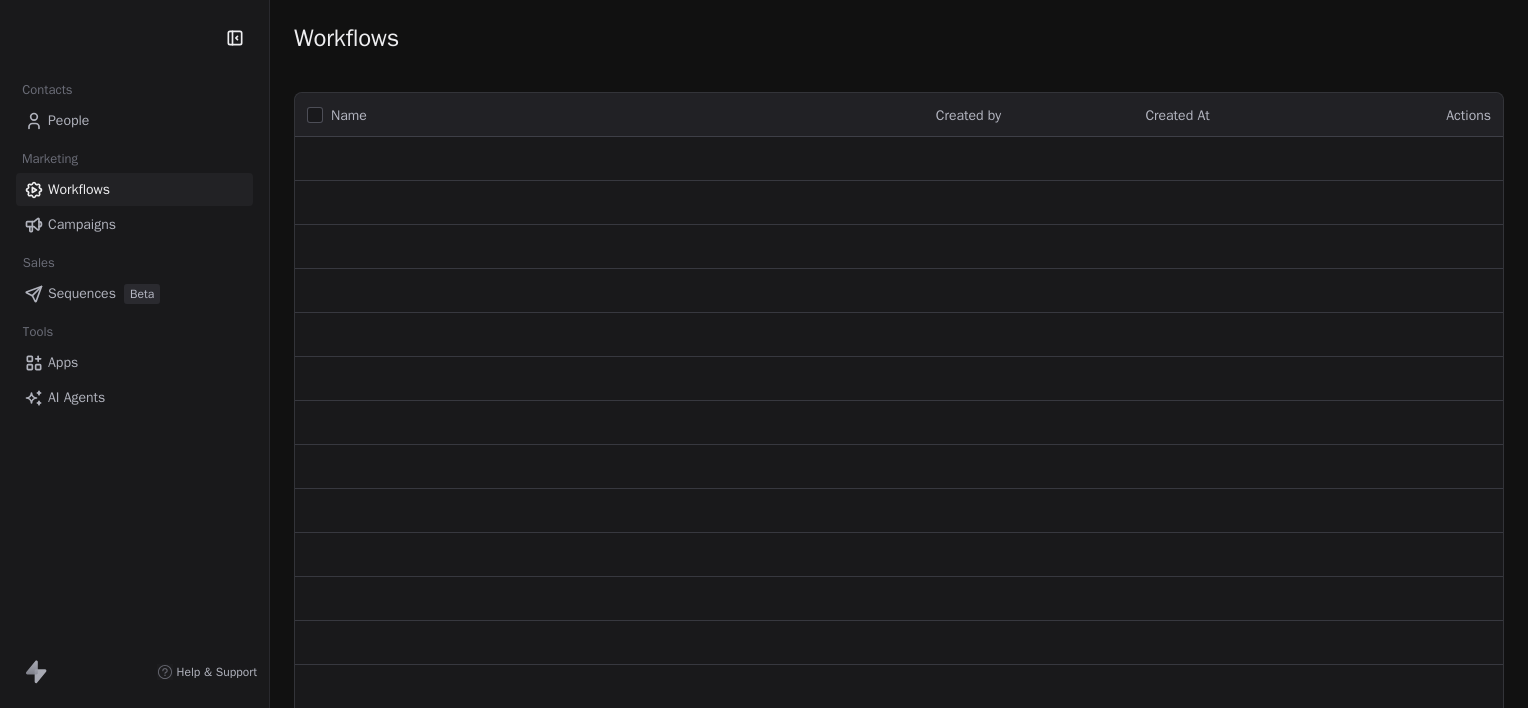 scroll, scrollTop: 0, scrollLeft: 0, axis: both 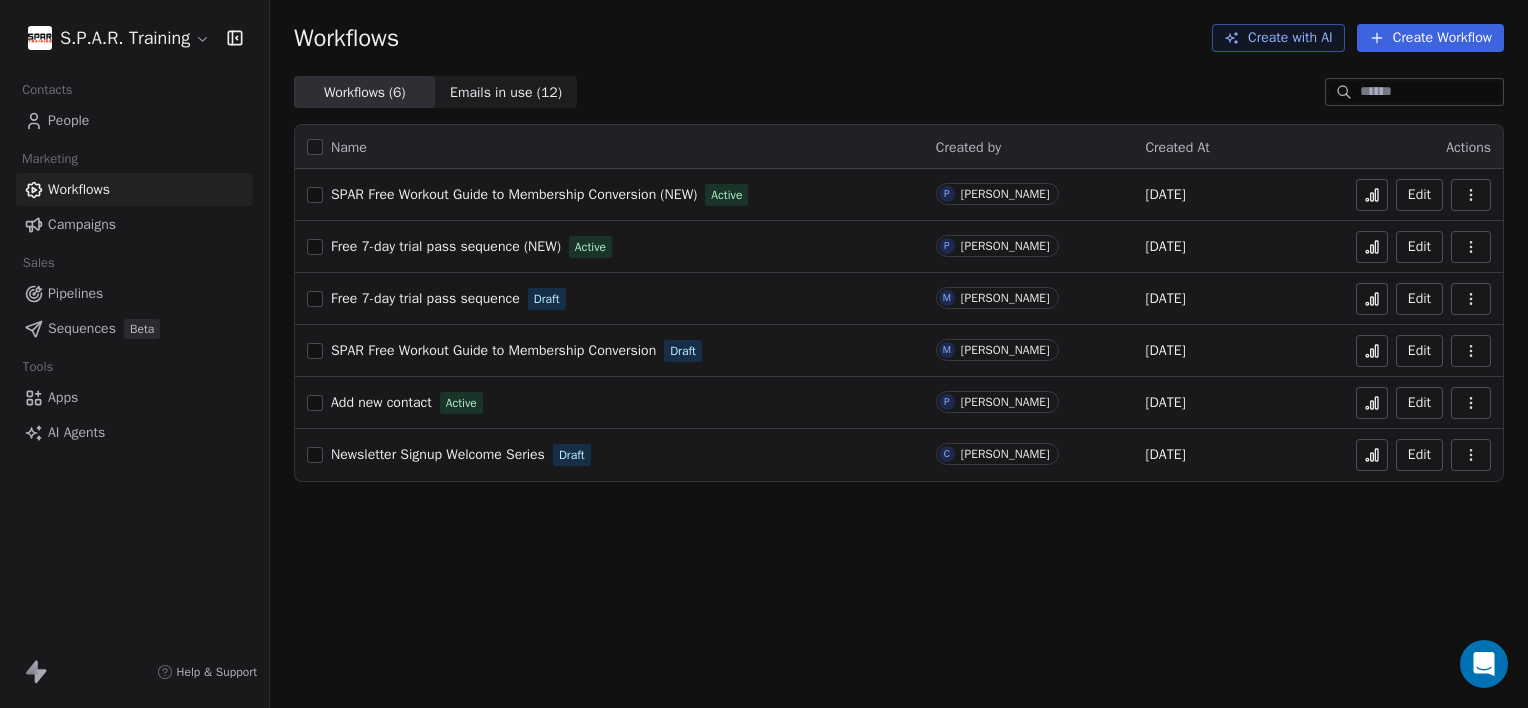 click 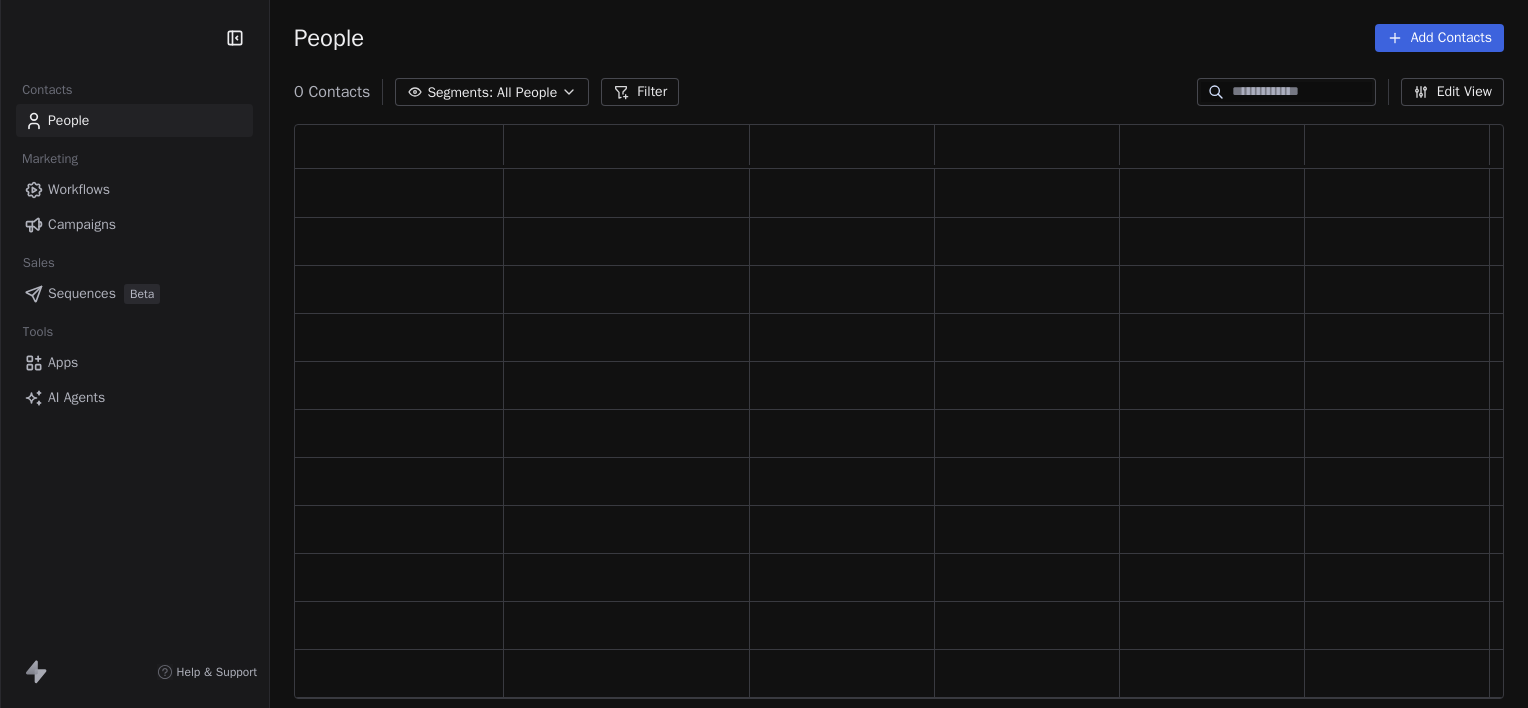 scroll, scrollTop: 0, scrollLeft: 0, axis: both 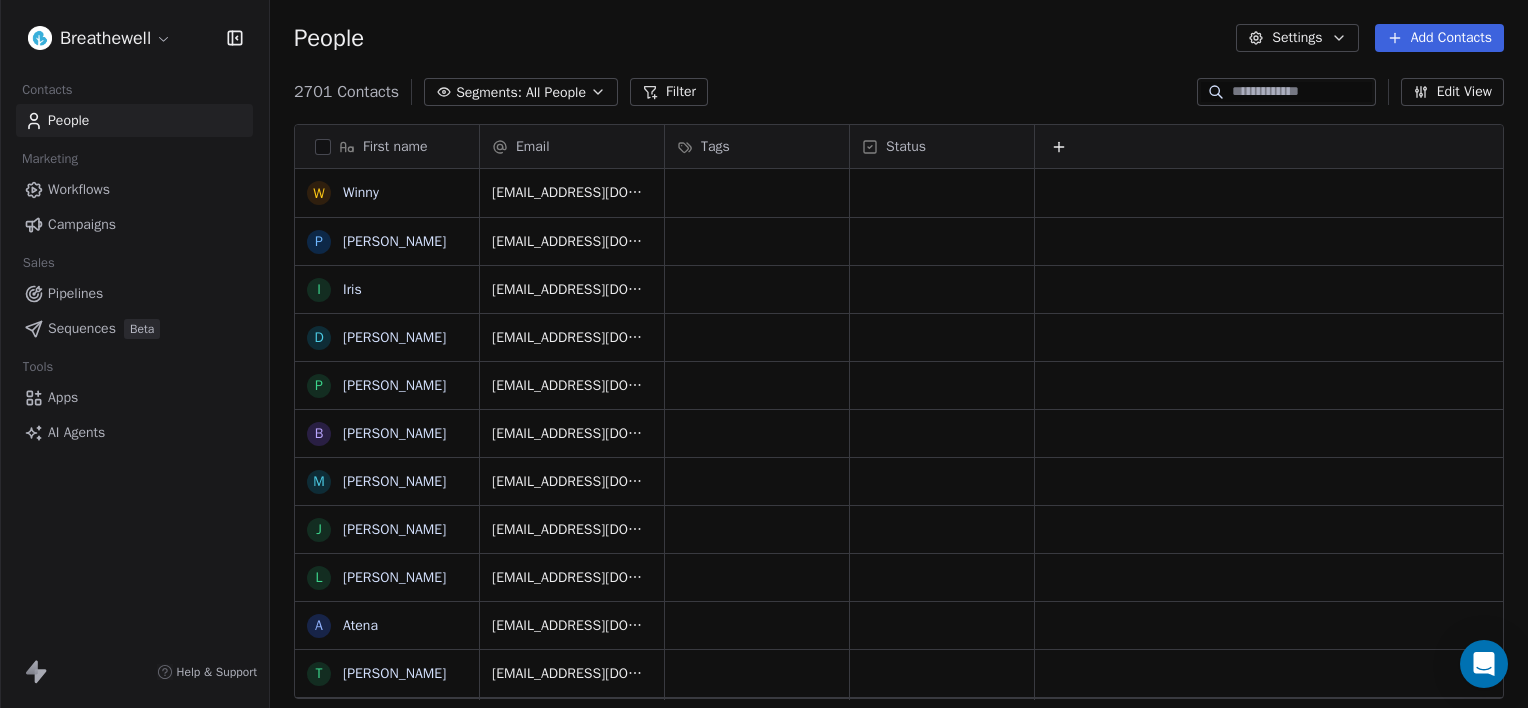 click on "Workflows" at bounding box center [134, 189] 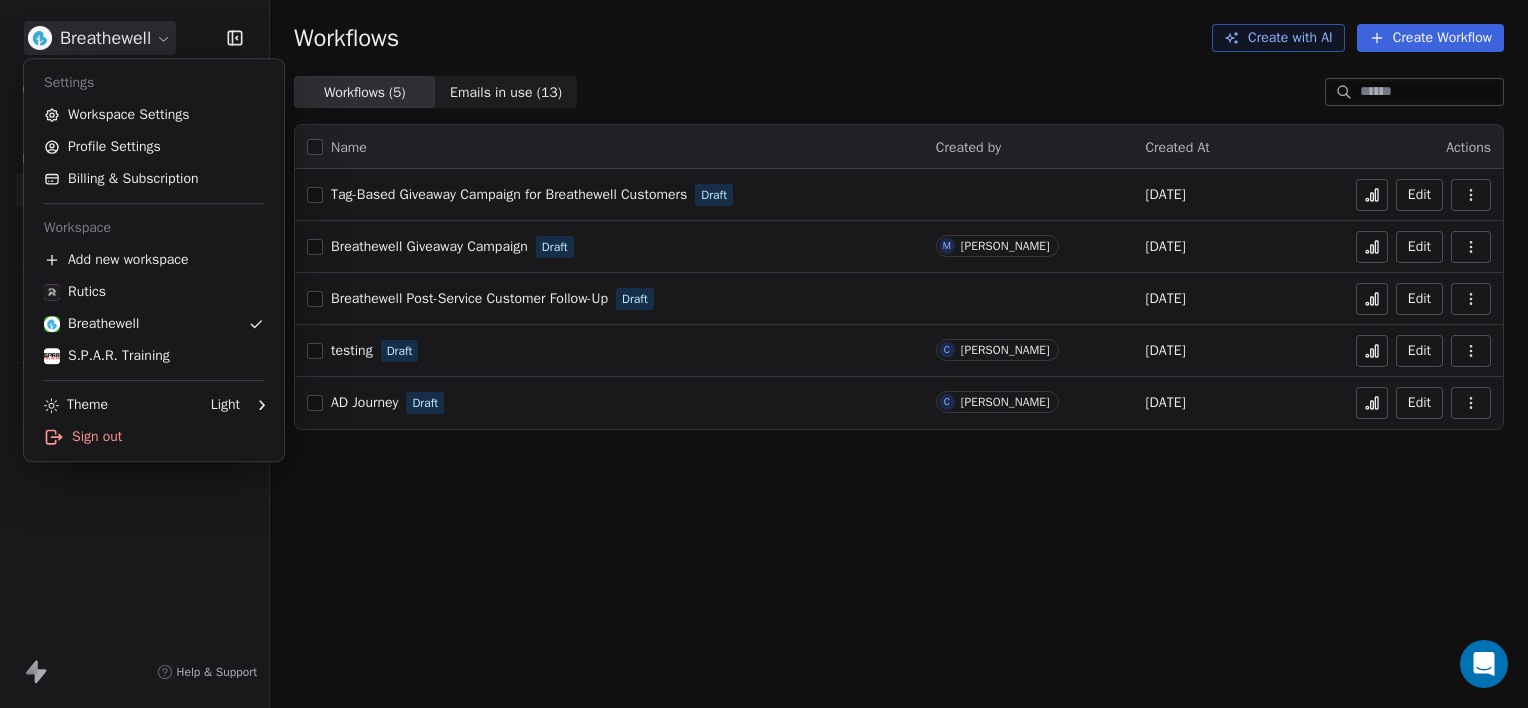 click on "Breathewell Contacts People Marketing Workflows Campaigns Sales Pipelines Sequences Beta Tools Apps AI Agents Help & Support Workflows  Create with AI  Create Workflow Workflows ( 5 ) Workflows ( 5 ) Emails in use ( 13 ) Emails in use ( 13 ) Name Created by Created At Actions Tag-Based Giveaway Campaign for Breathewell Customers Draft Jun 13, 2025 Edit Breathewell Giveaway Campaign Draft M Mfon Samuel Jun 13, 2025 Edit Breathewell Post-Service Customer Follow-Up Draft Jun 12, 2025 Edit testing Draft C Curtis Rickard Jun 9, 2025 Edit AD Journey Draft C Curtis Rickard Jun 9, 2025 Edit
Settings Workspace Settings Profile Settings Billing & Subscription   Workspace Add new workspace Rutics Breathewell S.P.A.R. Training Theme Light Sign out" at bounding box center (764, 367) 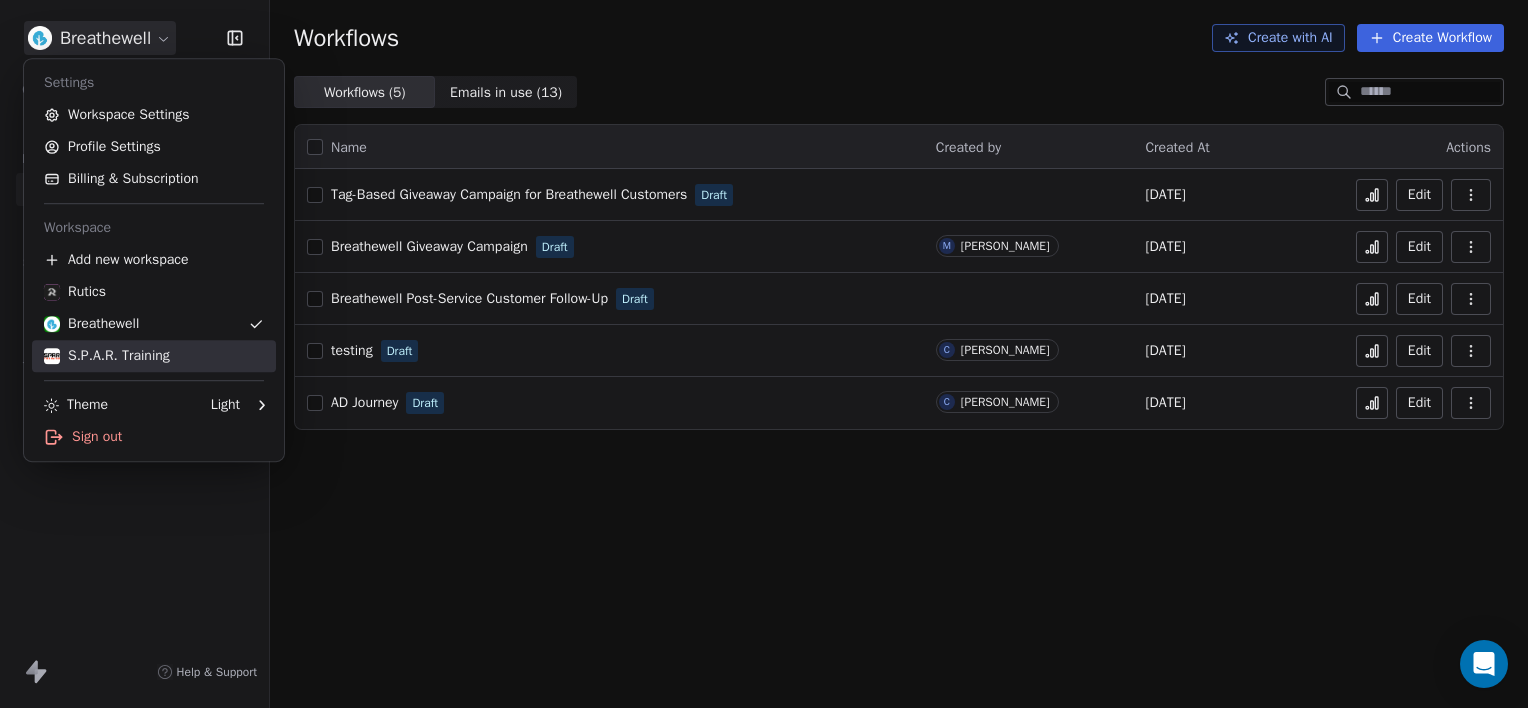 click on "S.P.A.R. Training" at bounding box center (107, 356) 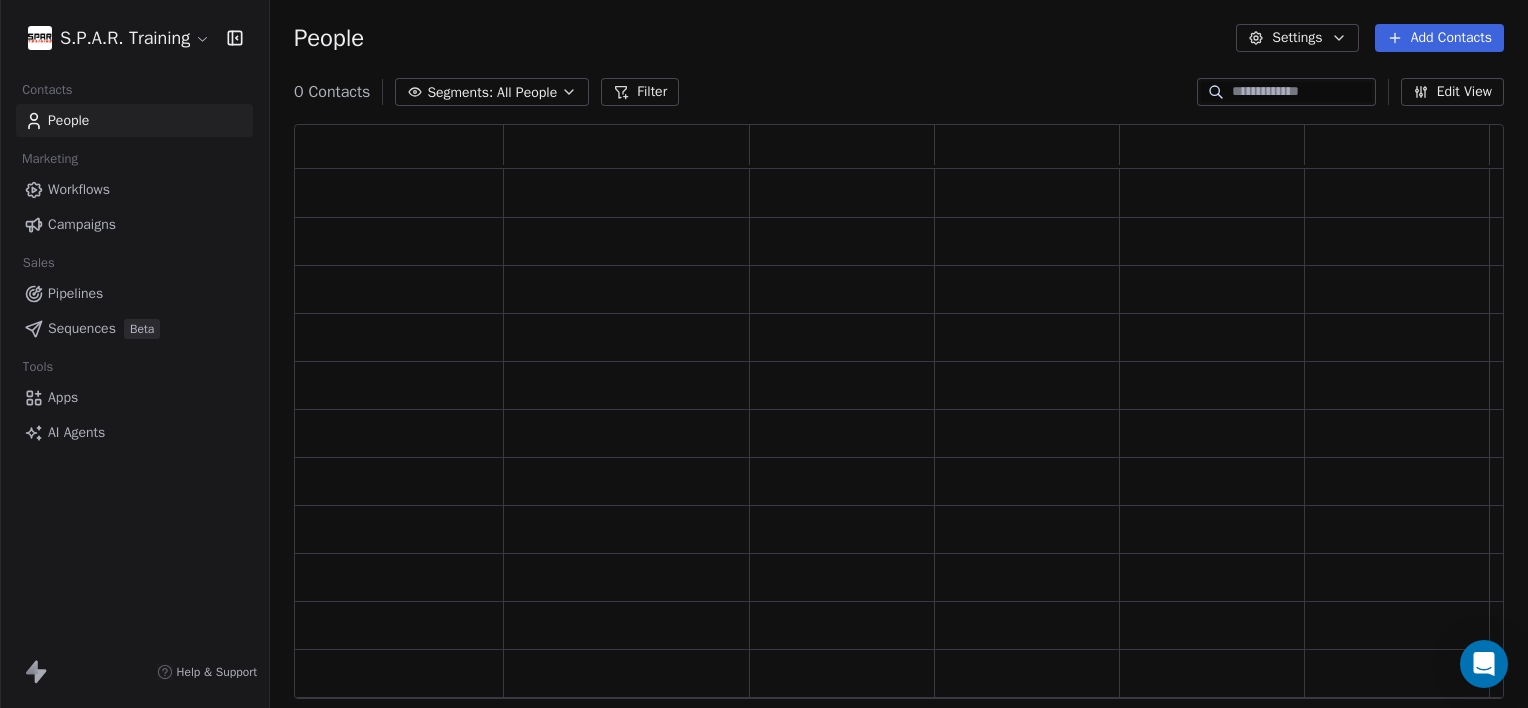 scroll, scrollTop: 16, scrollLeft: 16, axis: both 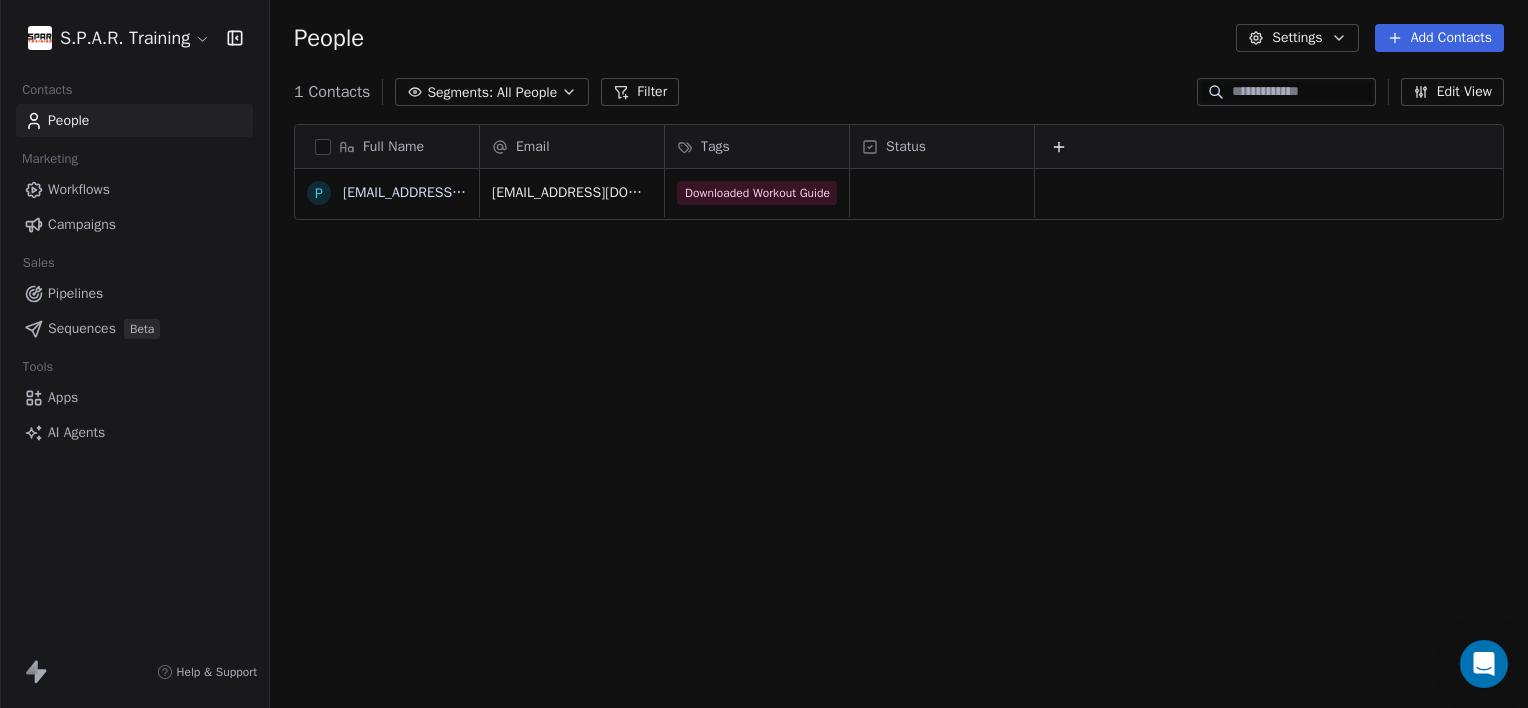 click on "Workflows" at bounding box center (79, 189) 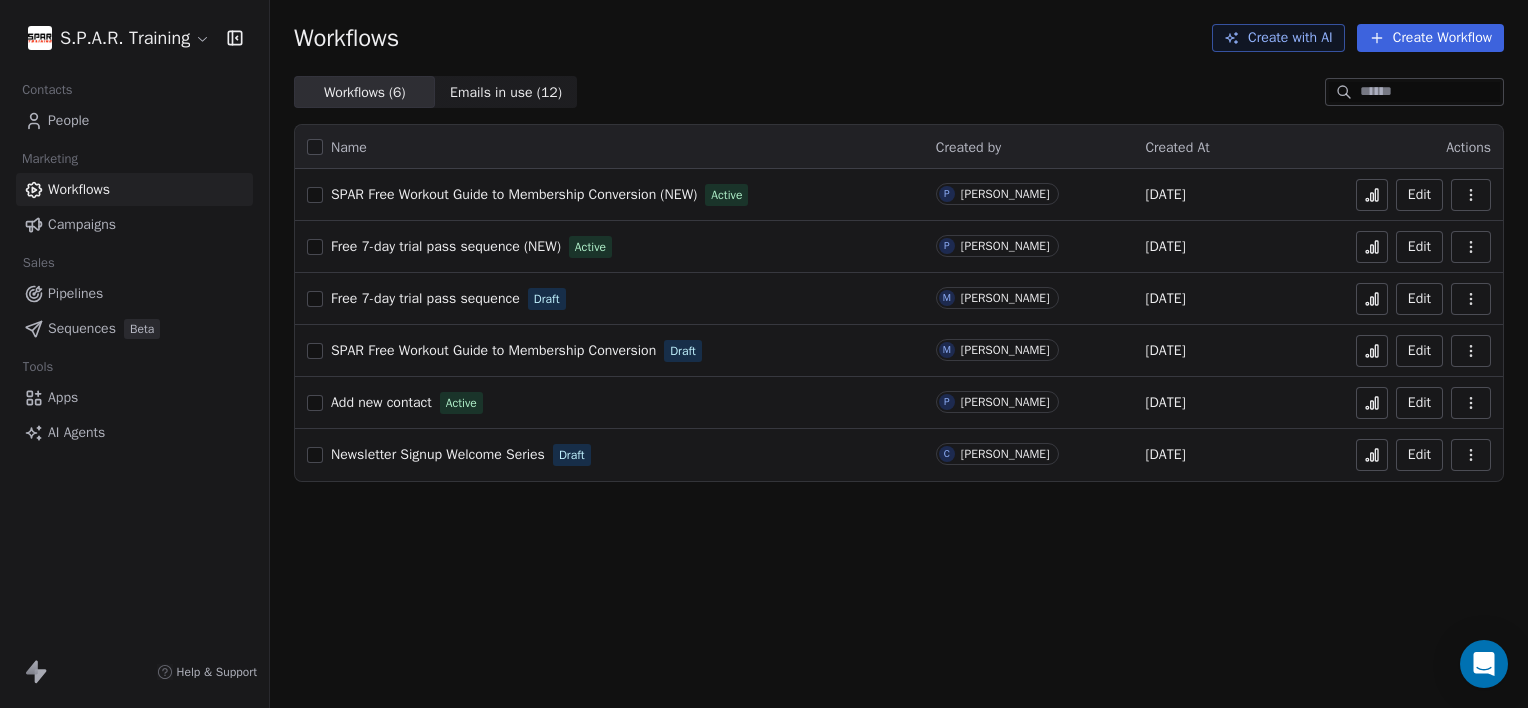click at bounding box center [1471, 195] 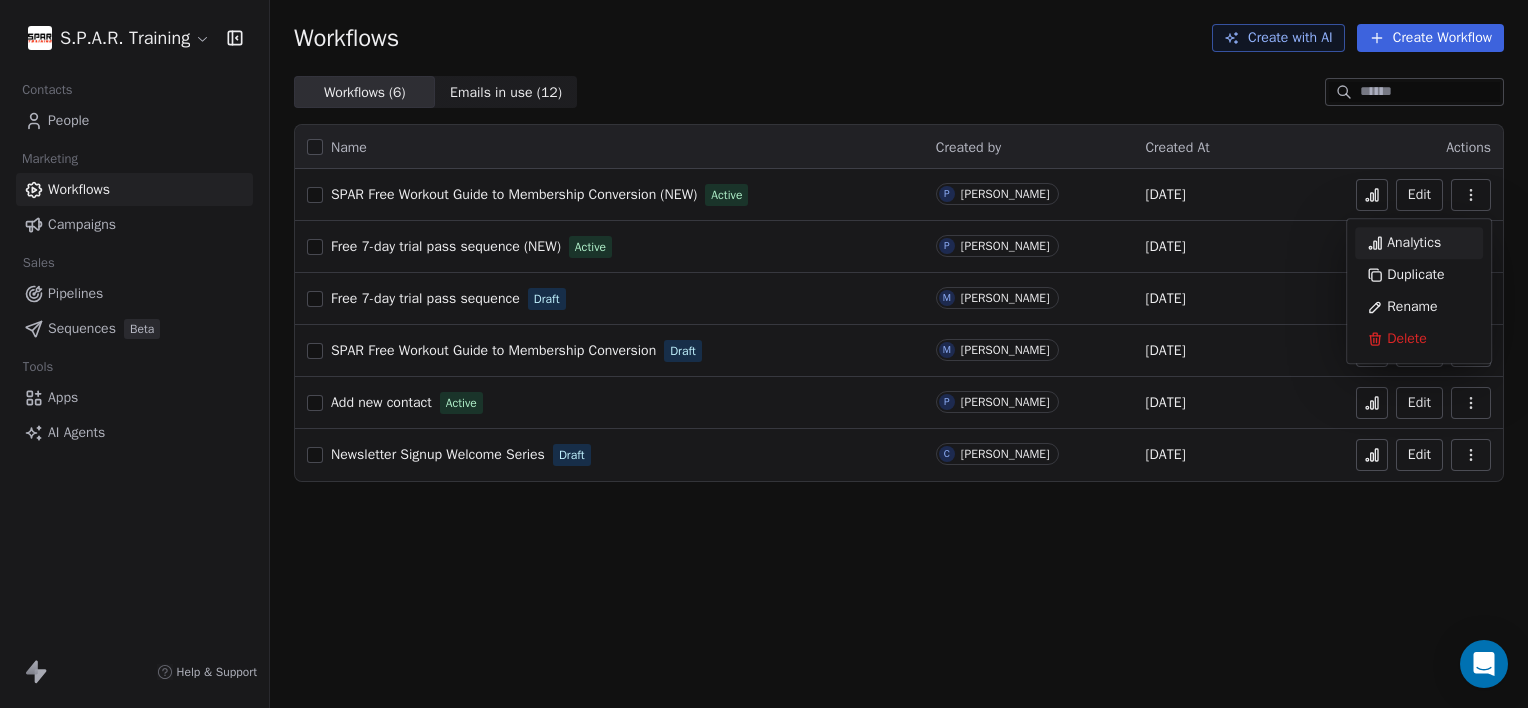 click on "Analytics" at bounding box center [1414, 243] 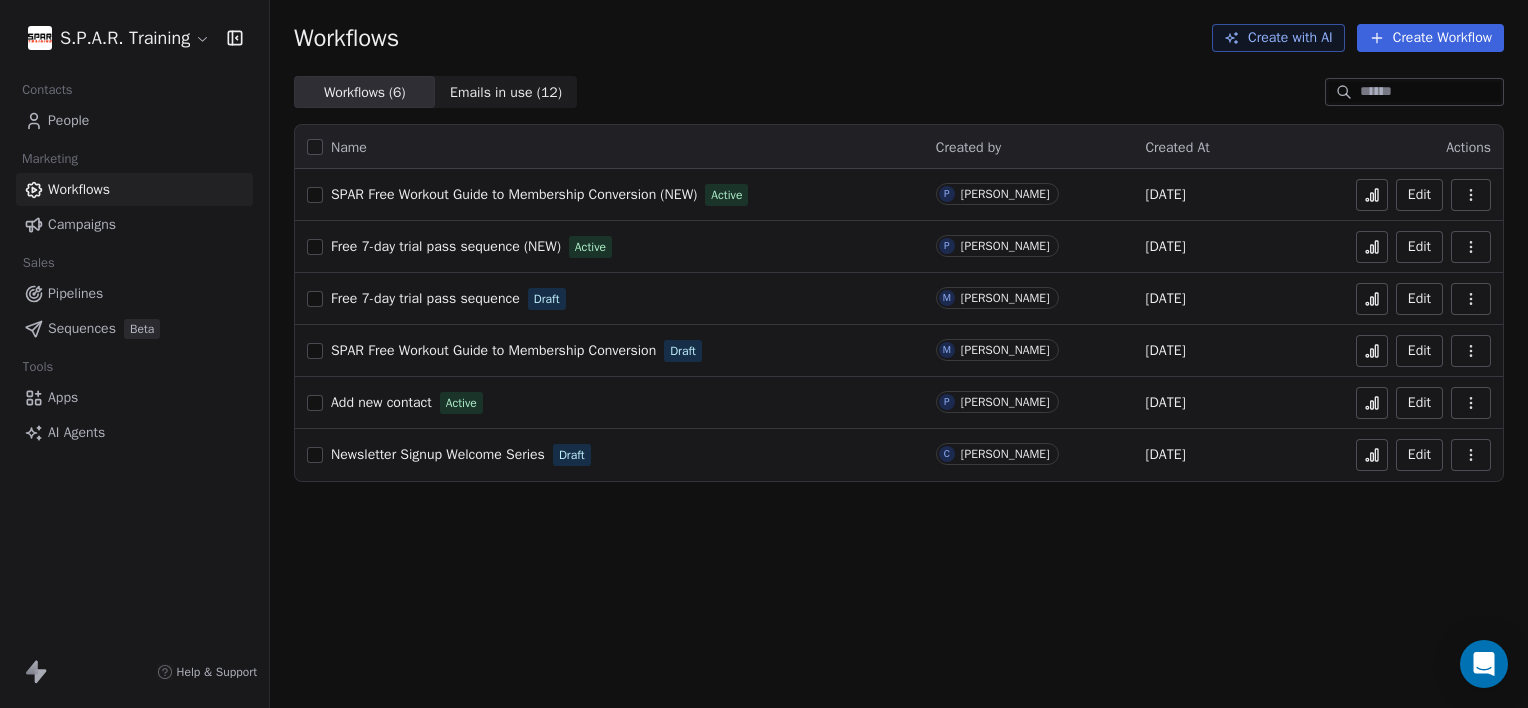 click at bounding box center (1471, 195) 